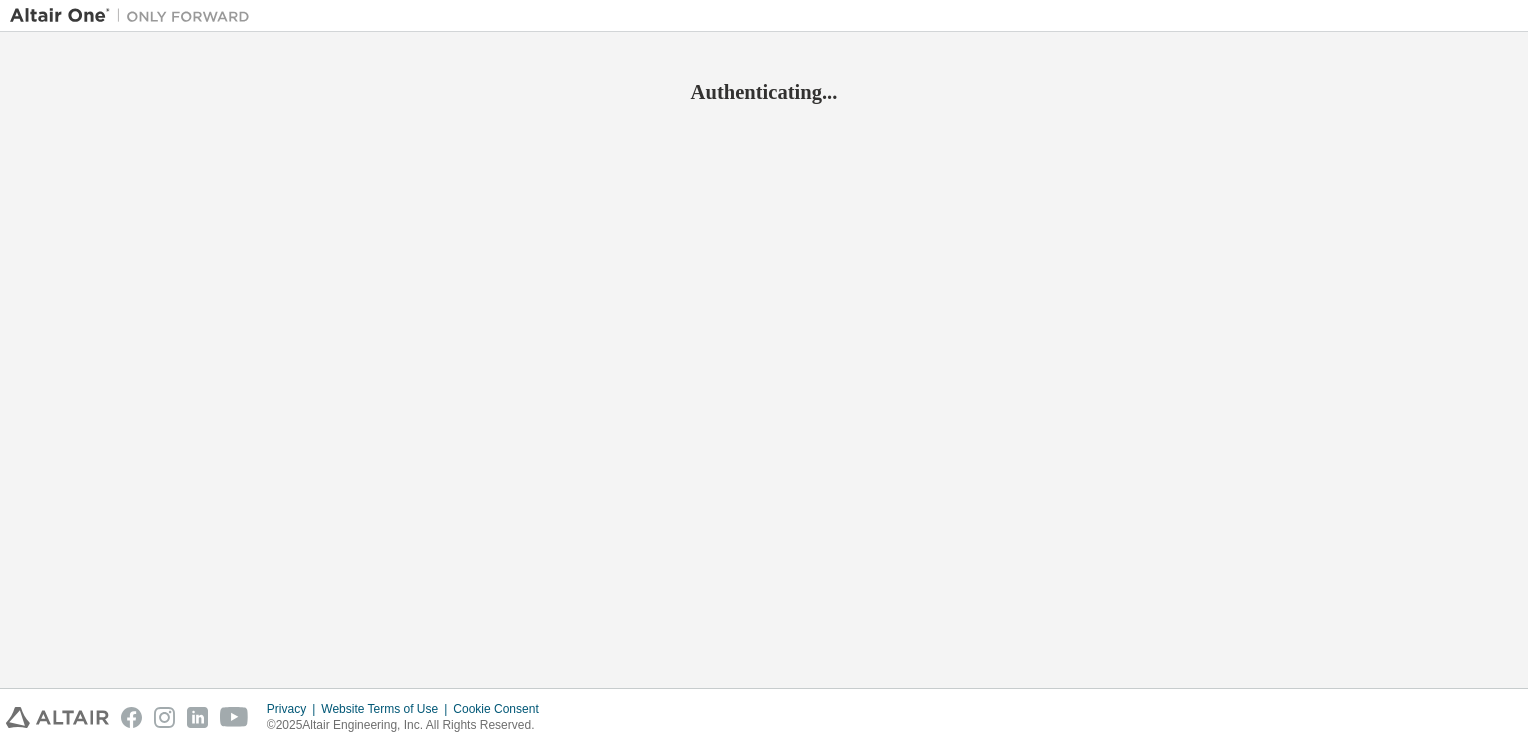 scroll, scrollTop: 0, scrollLeft: 0, axis: both 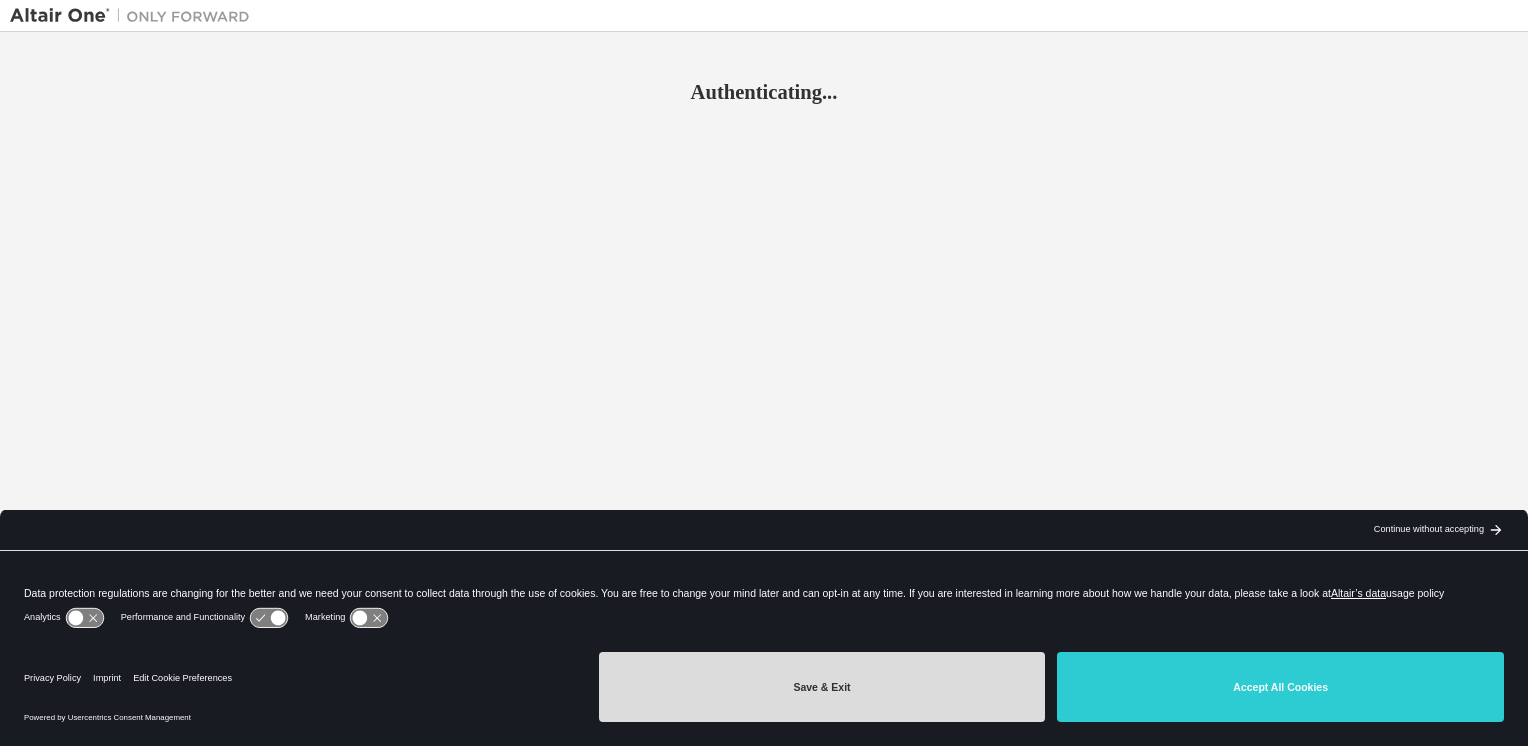 click on "Save & Exit" at bounding box center [822, 687] 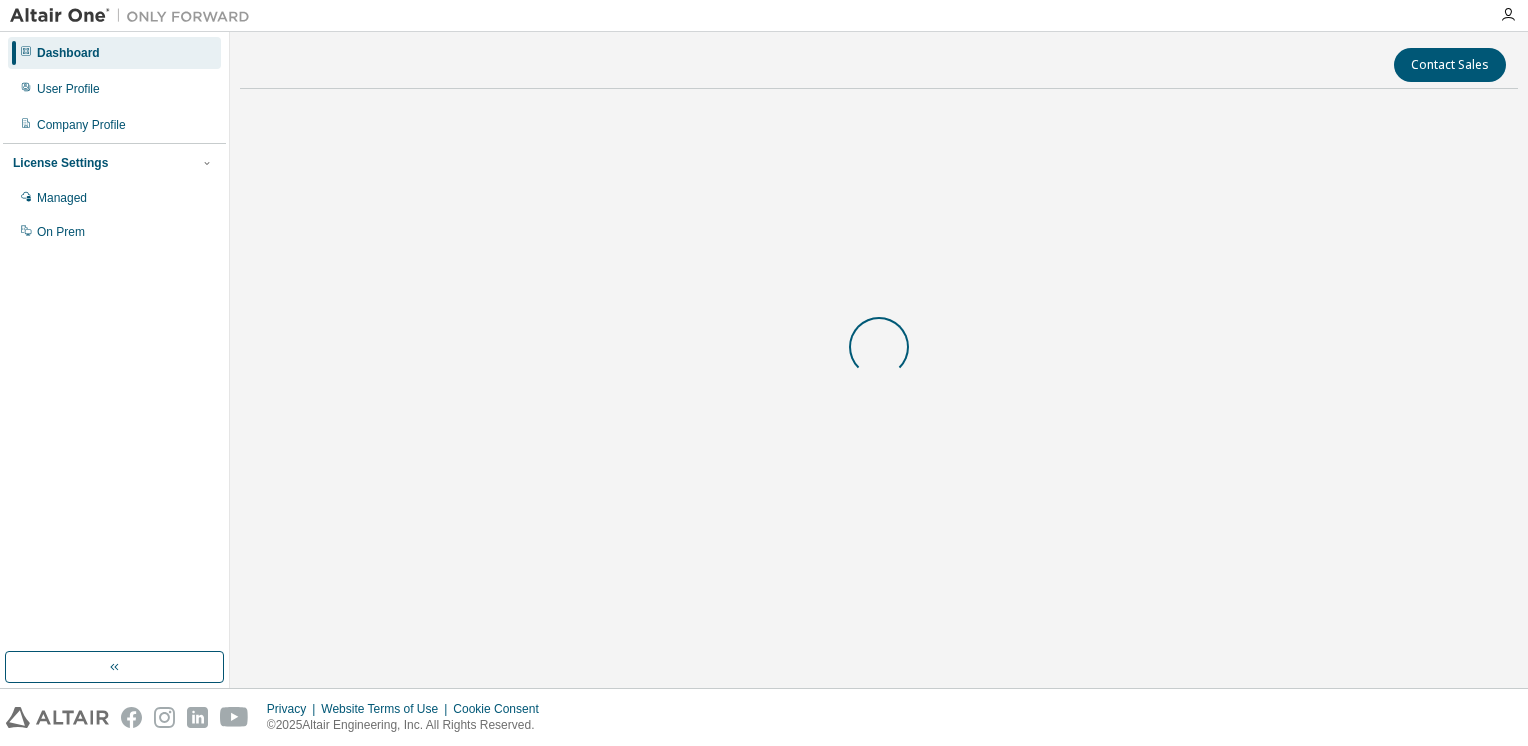 scroll, scrollTop: 0, scrollLeft: 0, axis: both 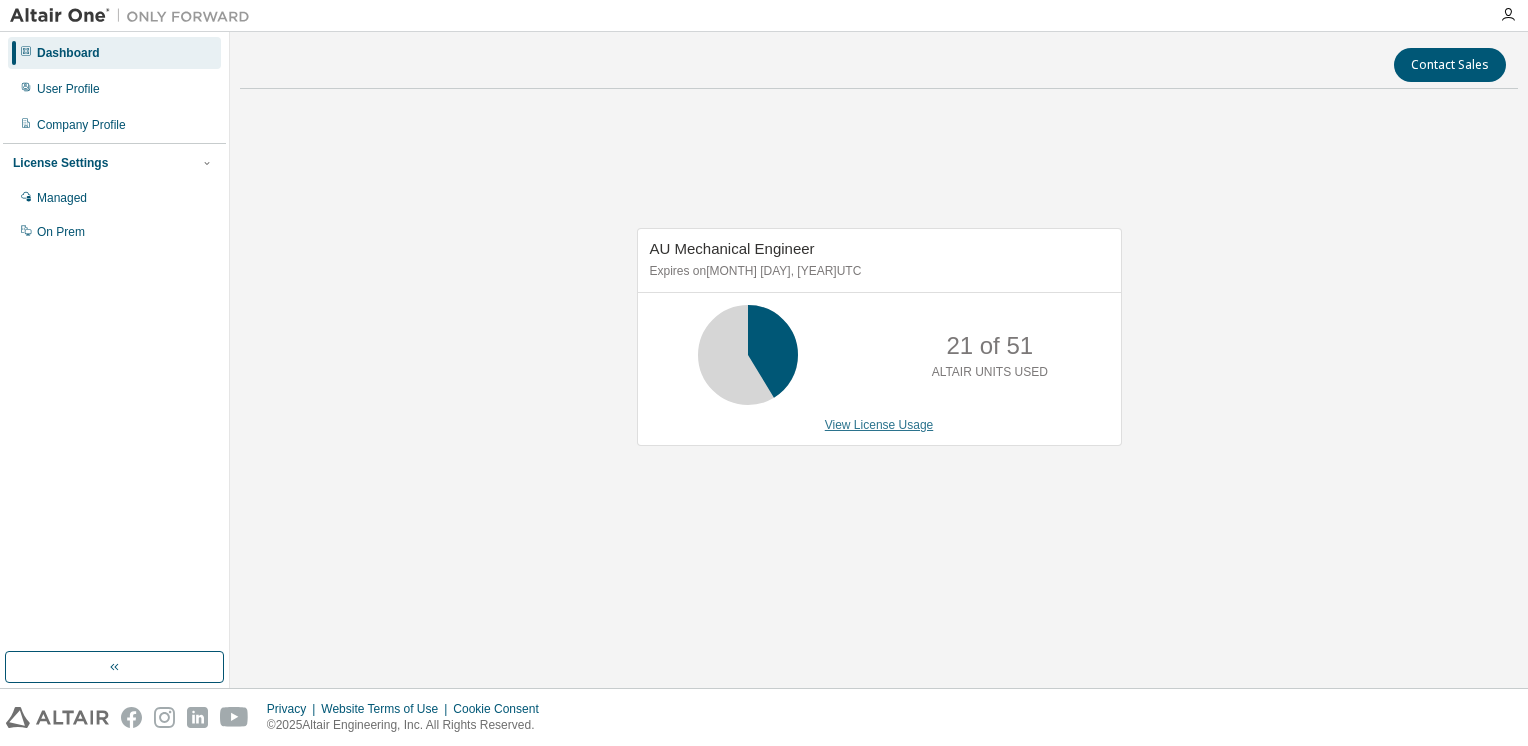 click on "View License Usage" at bounding box center (879, 425) 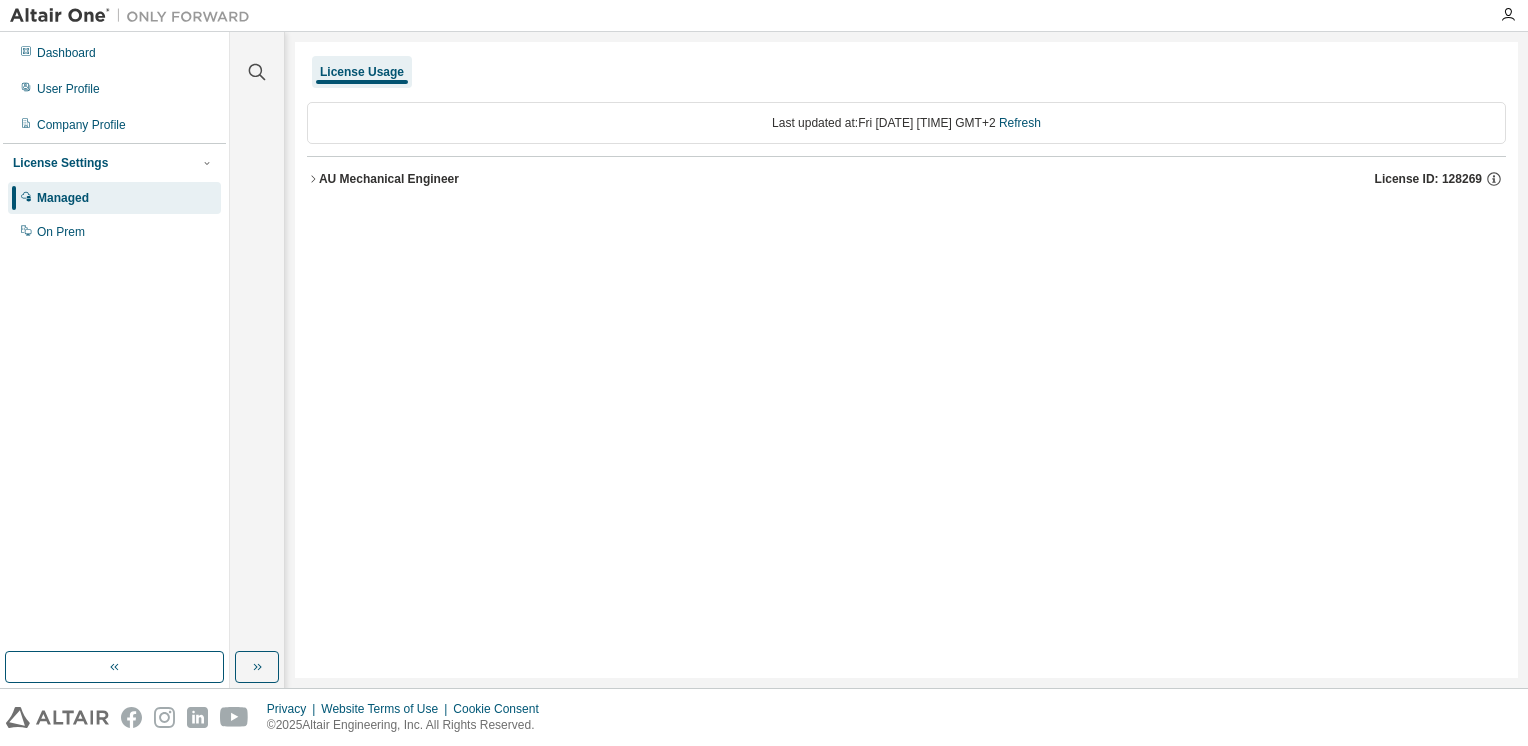 click on "AU Mechanical Engineer" at bounding box center [389, 179] 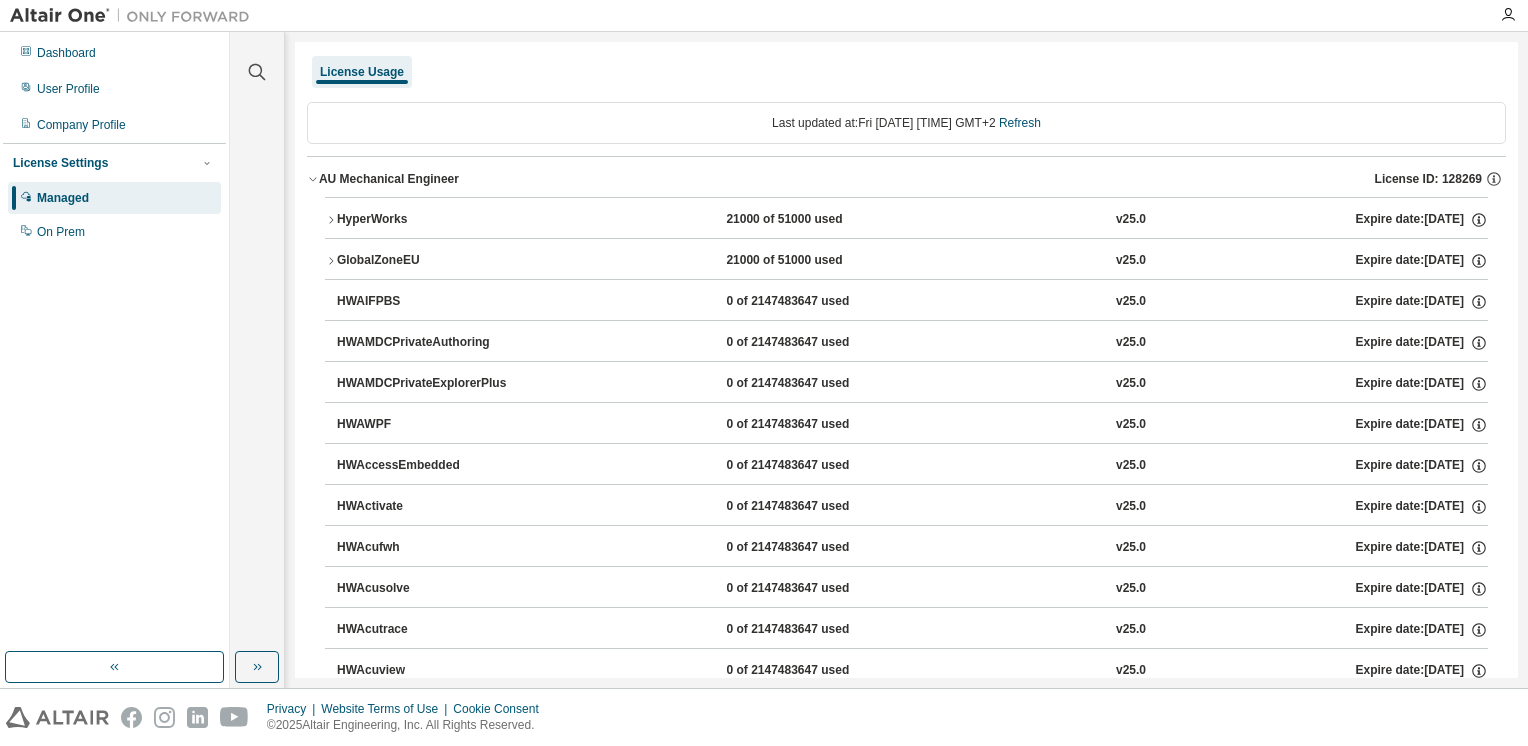 click on "HyperWorks" at bounding box center (427, 220) 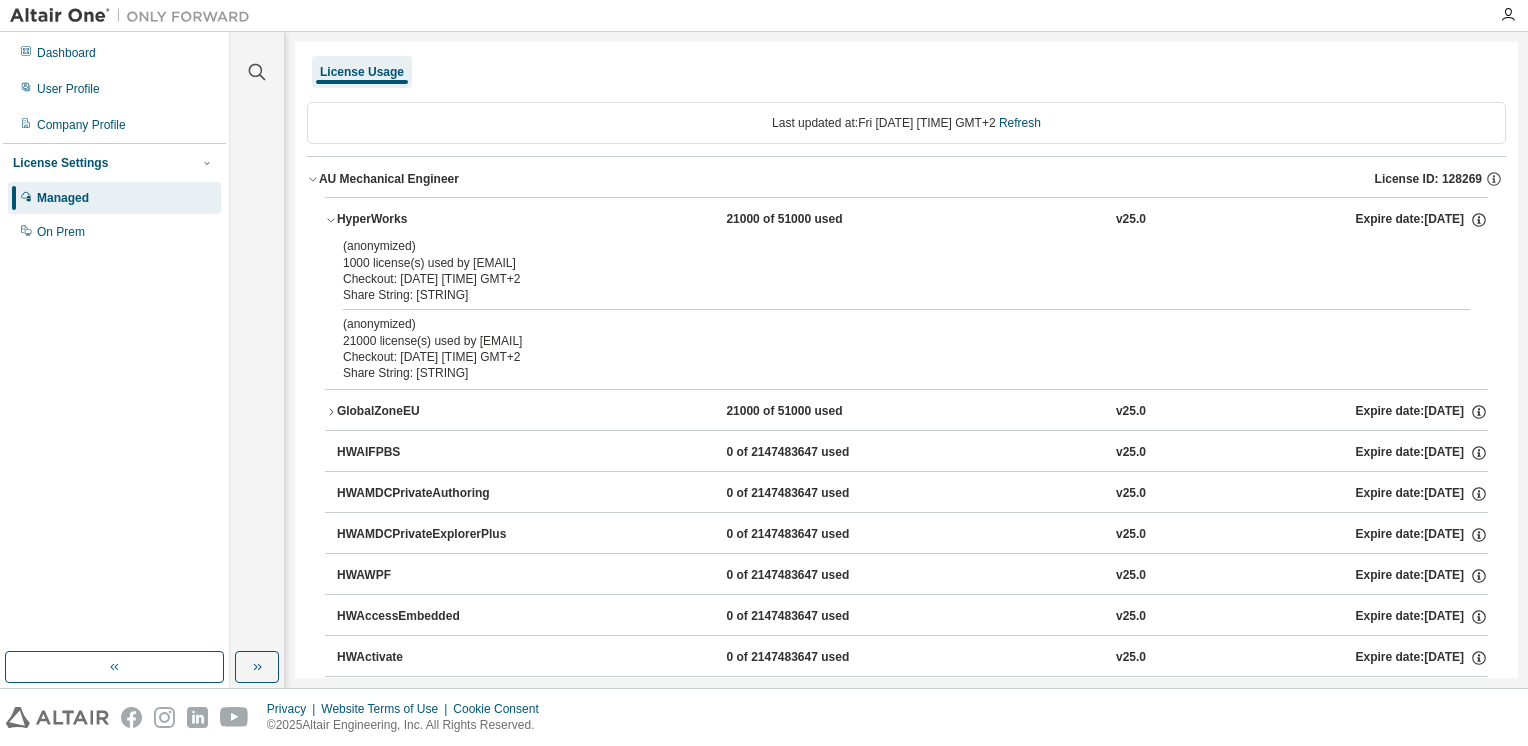 drag, startPoint x: 543, startPoint y: 295, endPoint x: 520, endPoint y: 264, distance: 38.600517 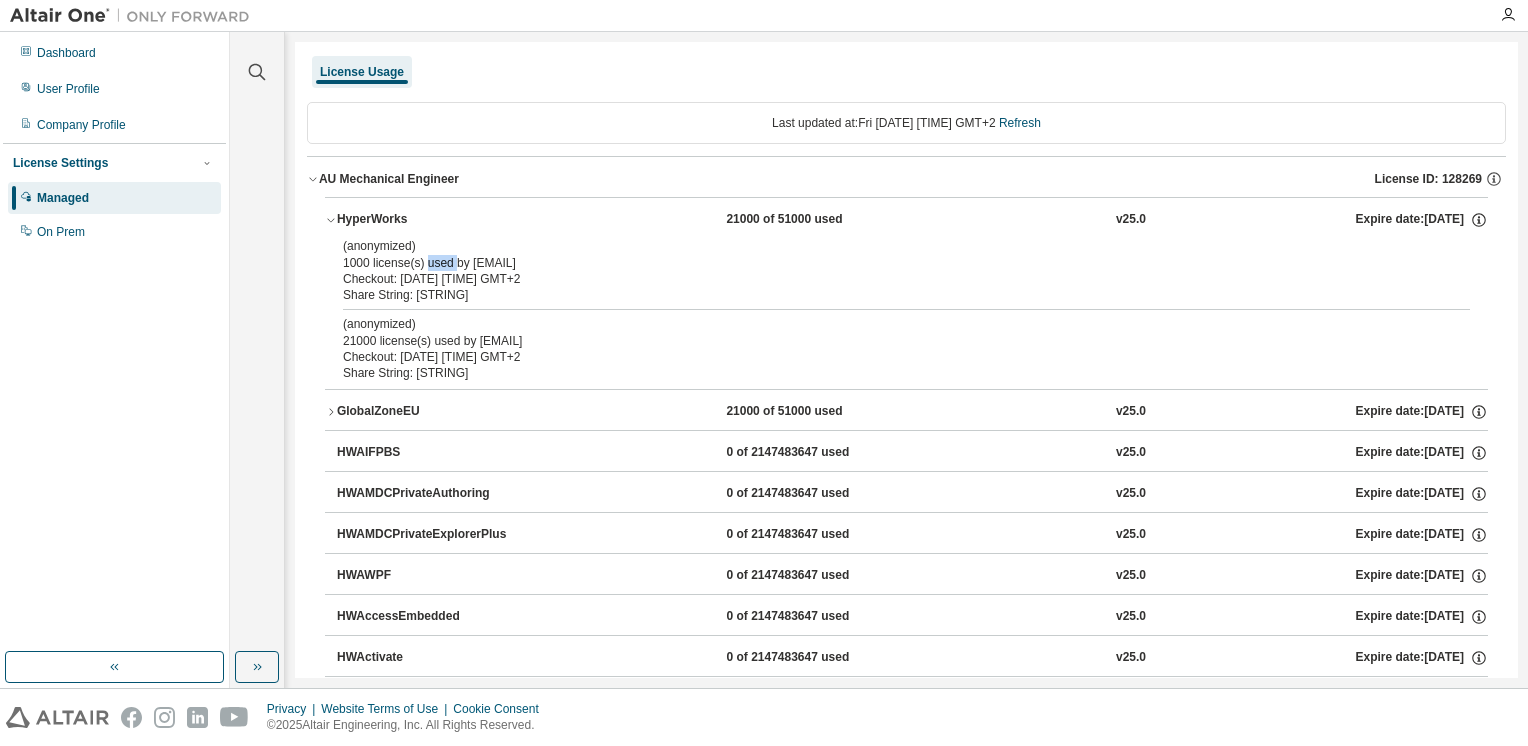click on "(anonymized) 1000 license(s) used by zpoabJ5Ee7948MwdurTE1POkdjETFsikAAbDcA==@C5PUeguoMiVc9nBJ7CQAqEZ56U2V6udQRvqldg==" at bounding box center [882, 254] 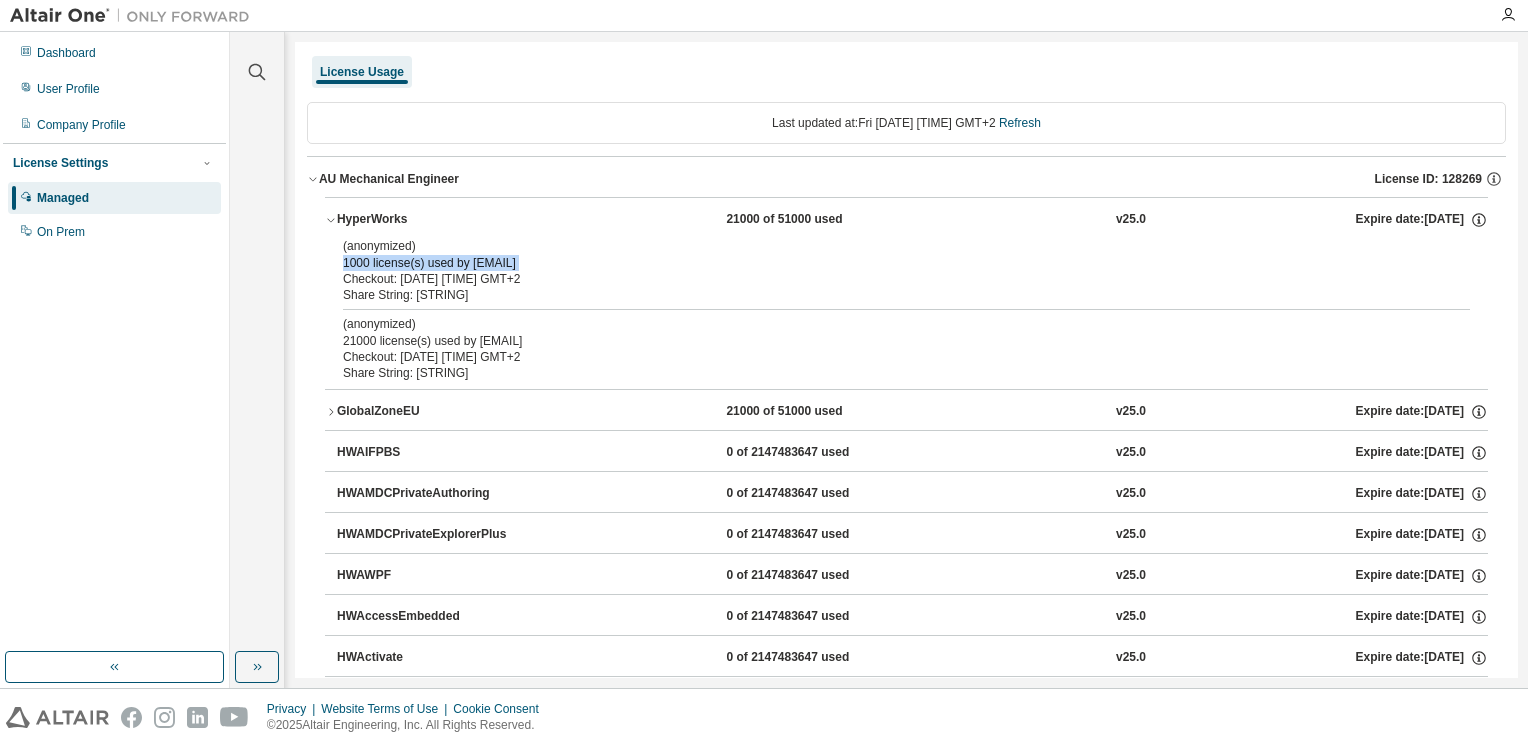 click on "(anonymized) 1000 license(s) used by zpoabJ5Ee7948MwdurTE1POkdjETFsikAAbDcA==@C5PUeguoMiVc9nBJ7CQAqEZ56U2V6udQRvqldg==" at bounding box center [882, 254] 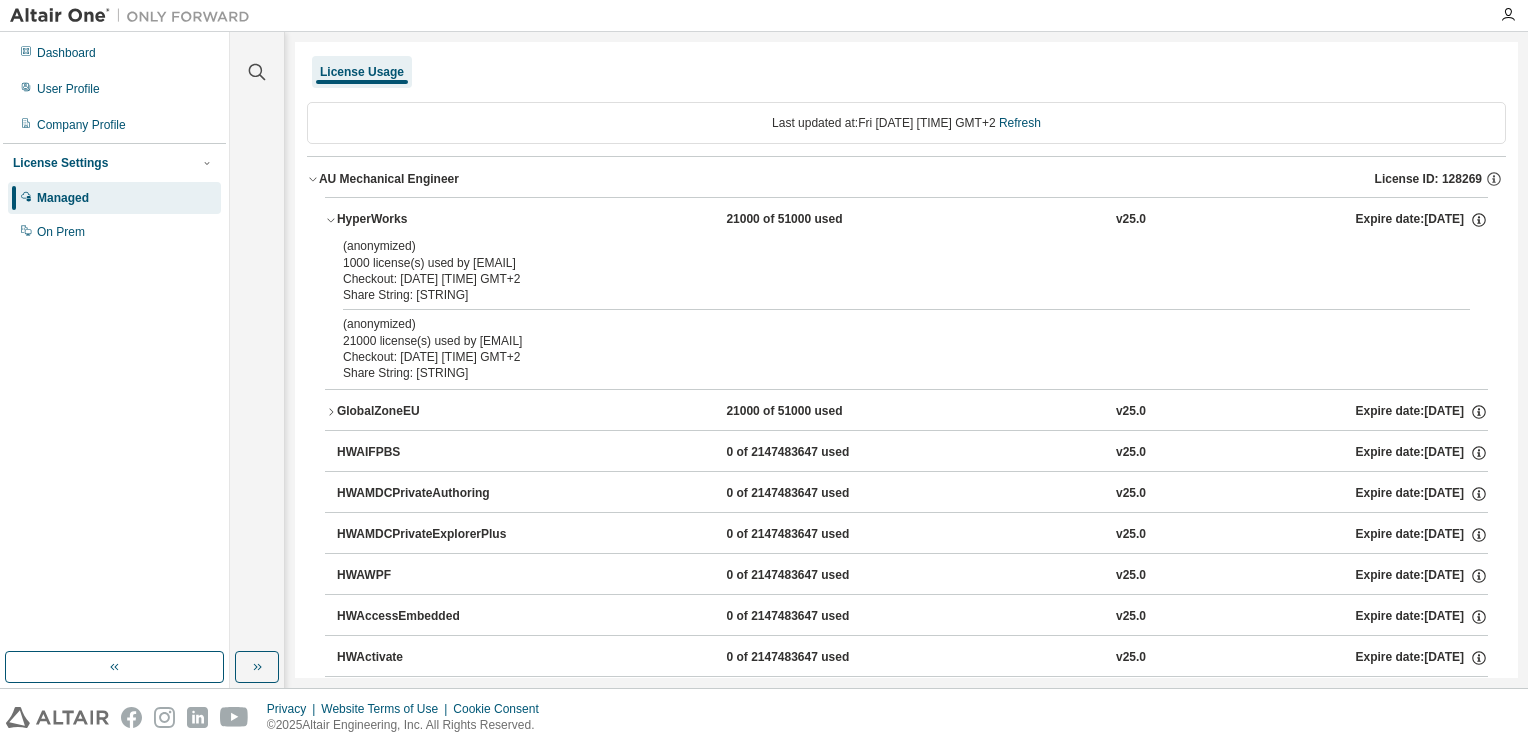 drag, startPoint x: 440, startPoint y: 264, endPoint x: 466, endPoint y: 298, distance: 42.80187 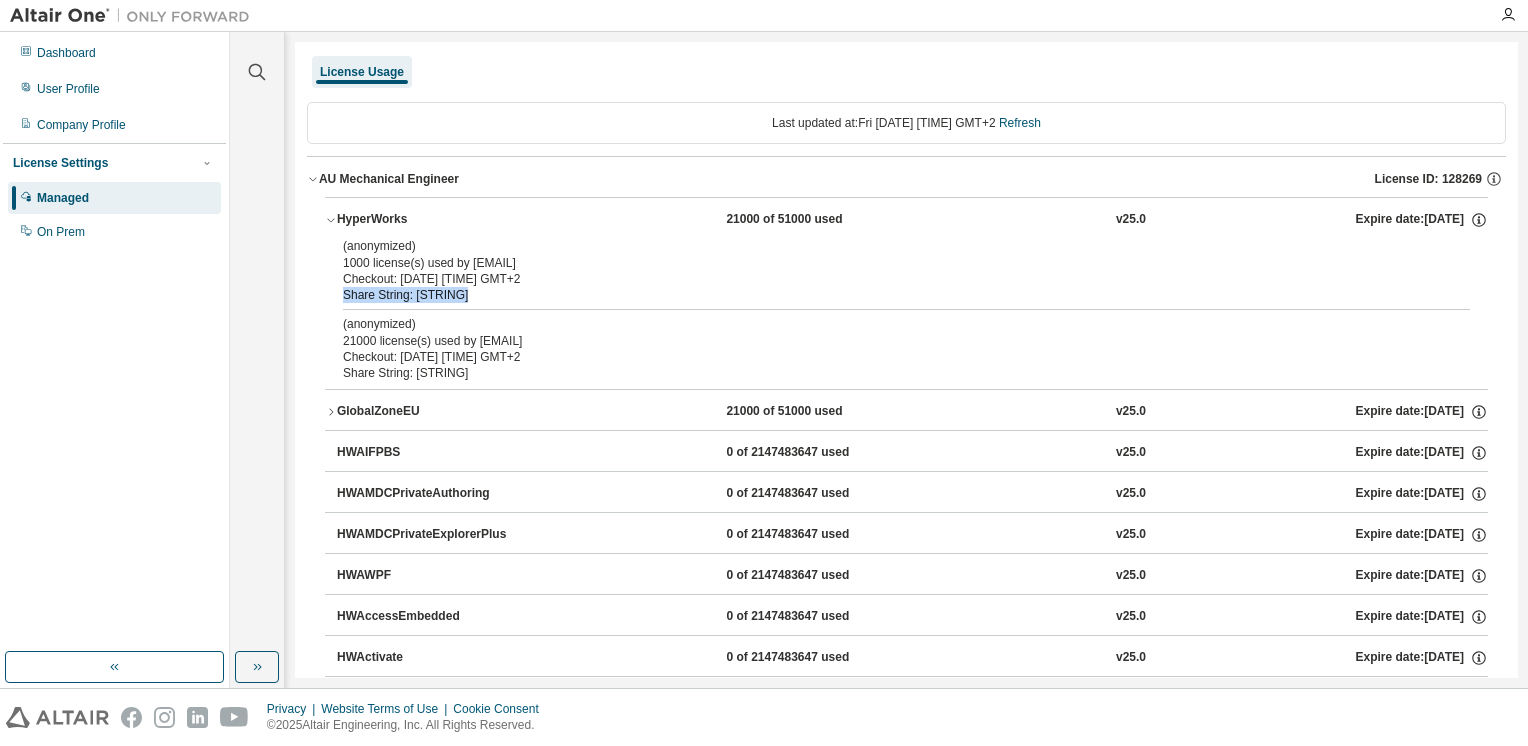 click on "Share String: [ENCRYPTED_STRING]" at bounding box center [882, 295] 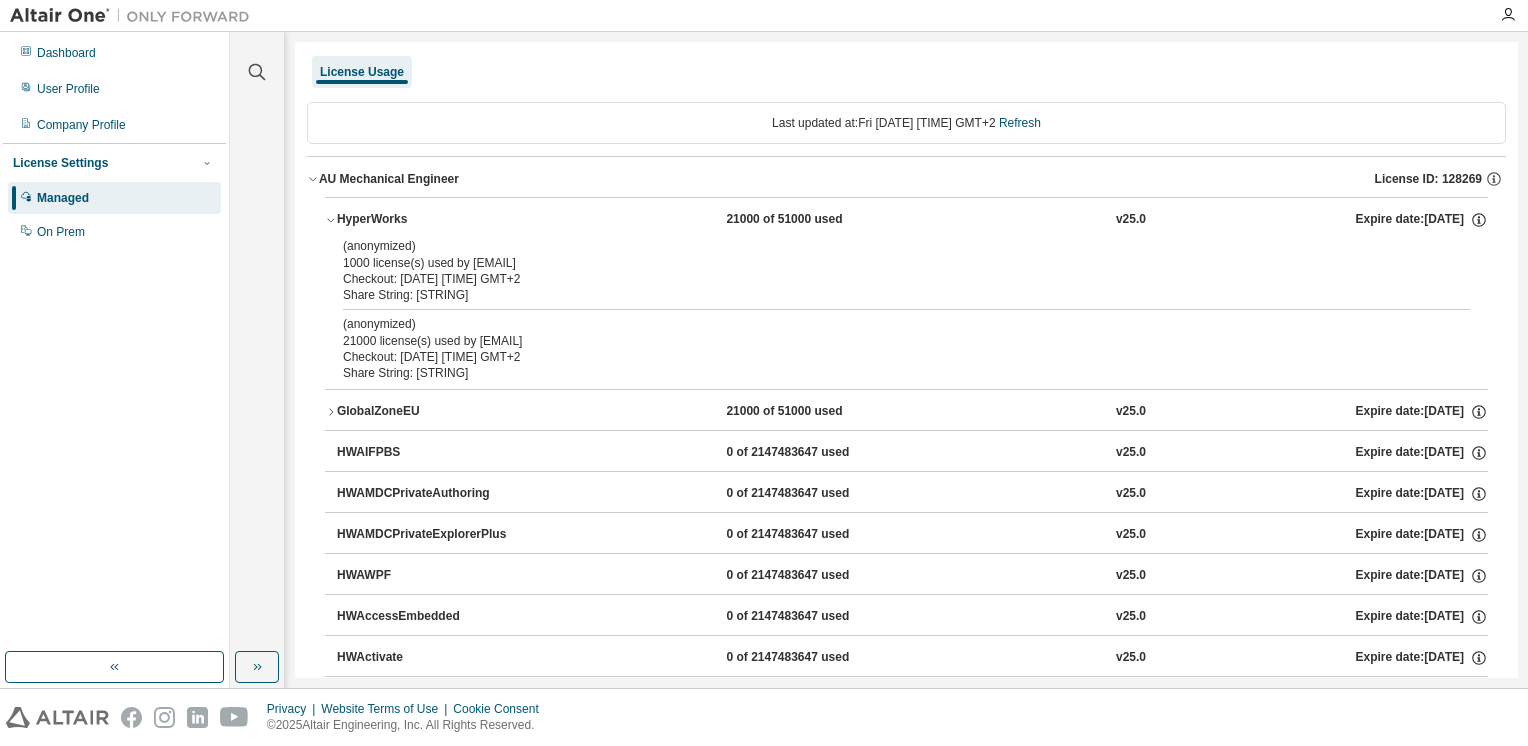 drag, startPoint x: 466, startPoint y: 298, endPoint x: 412, endPoint y: 281, distance: 56.61272 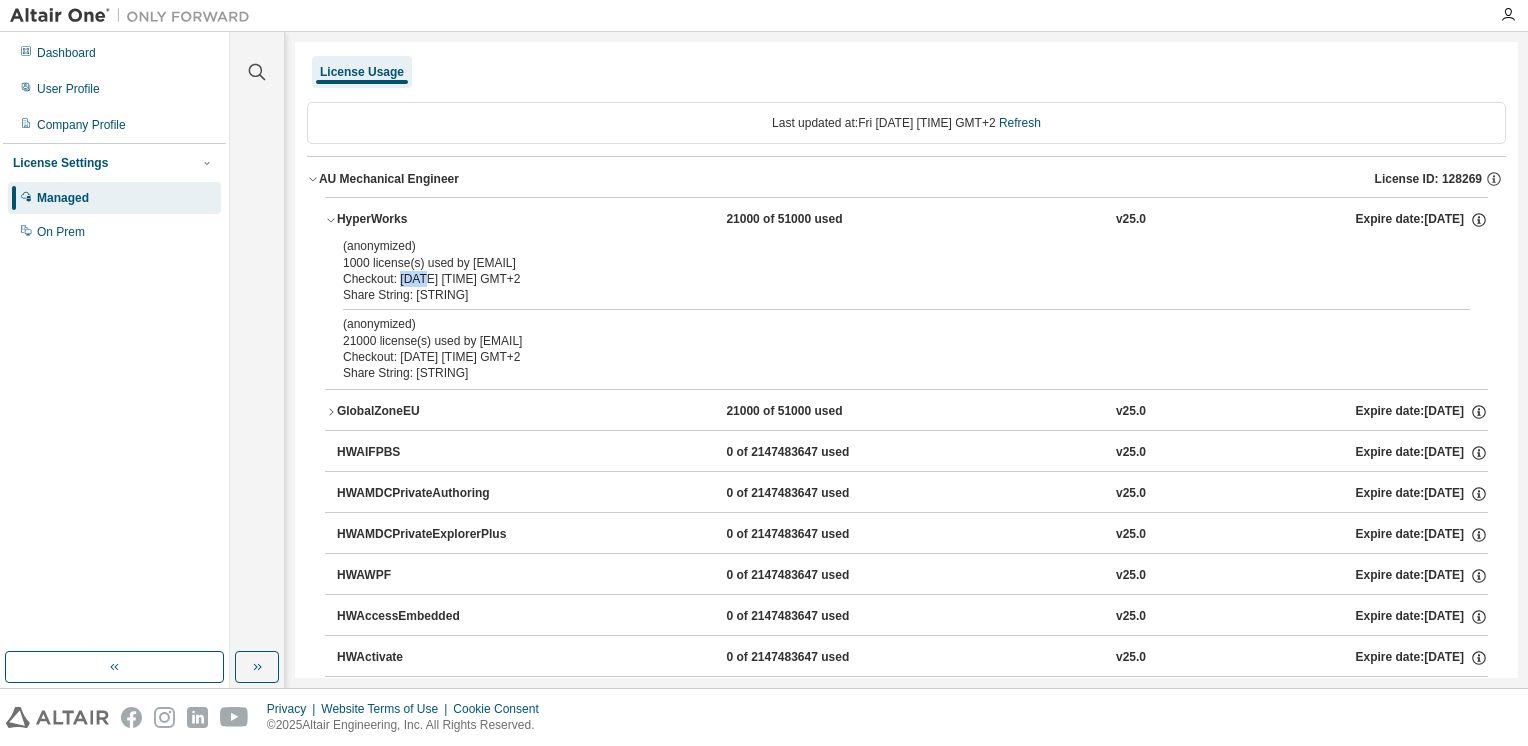 click on "Checkout: 2025-08-08 08:12 GMT+2" at bounding box center [882, 279] 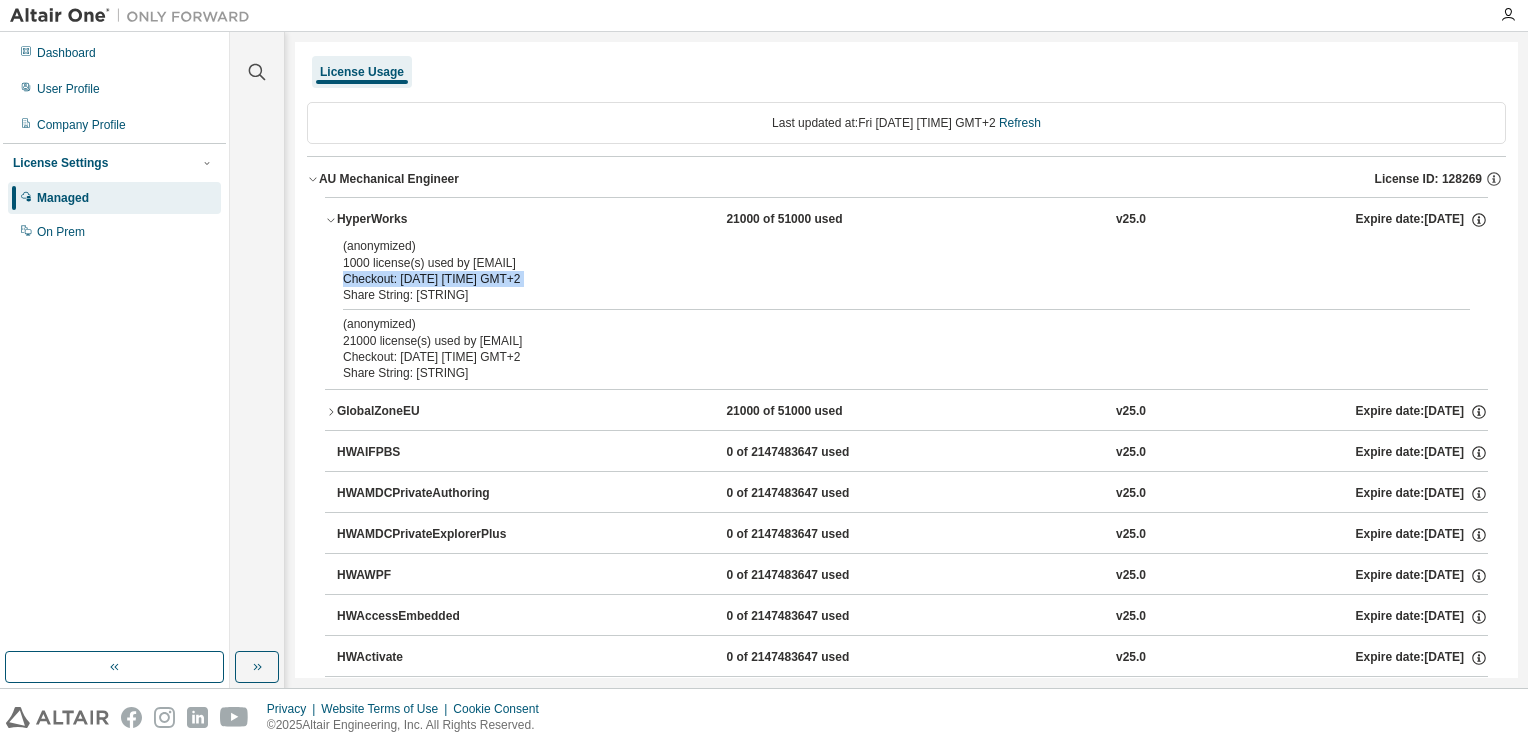 click on "Checkout: 2025-08-08 08:12 GMT+2" at bounding box center [882, 279] 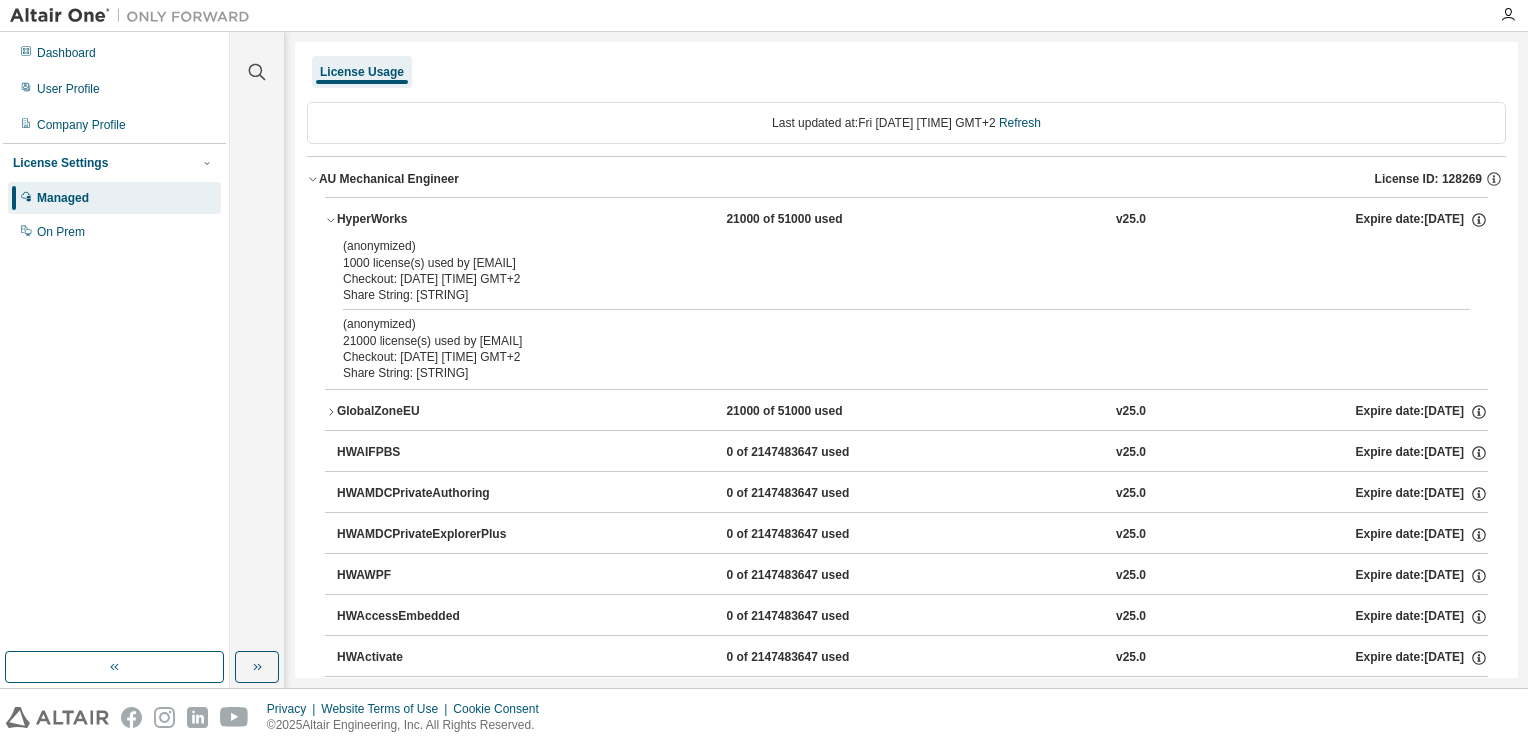 drag, startPoint x: 412, startPoint y: 281, endPoint x: 428, endPoint y: 286, distance: 16.763054 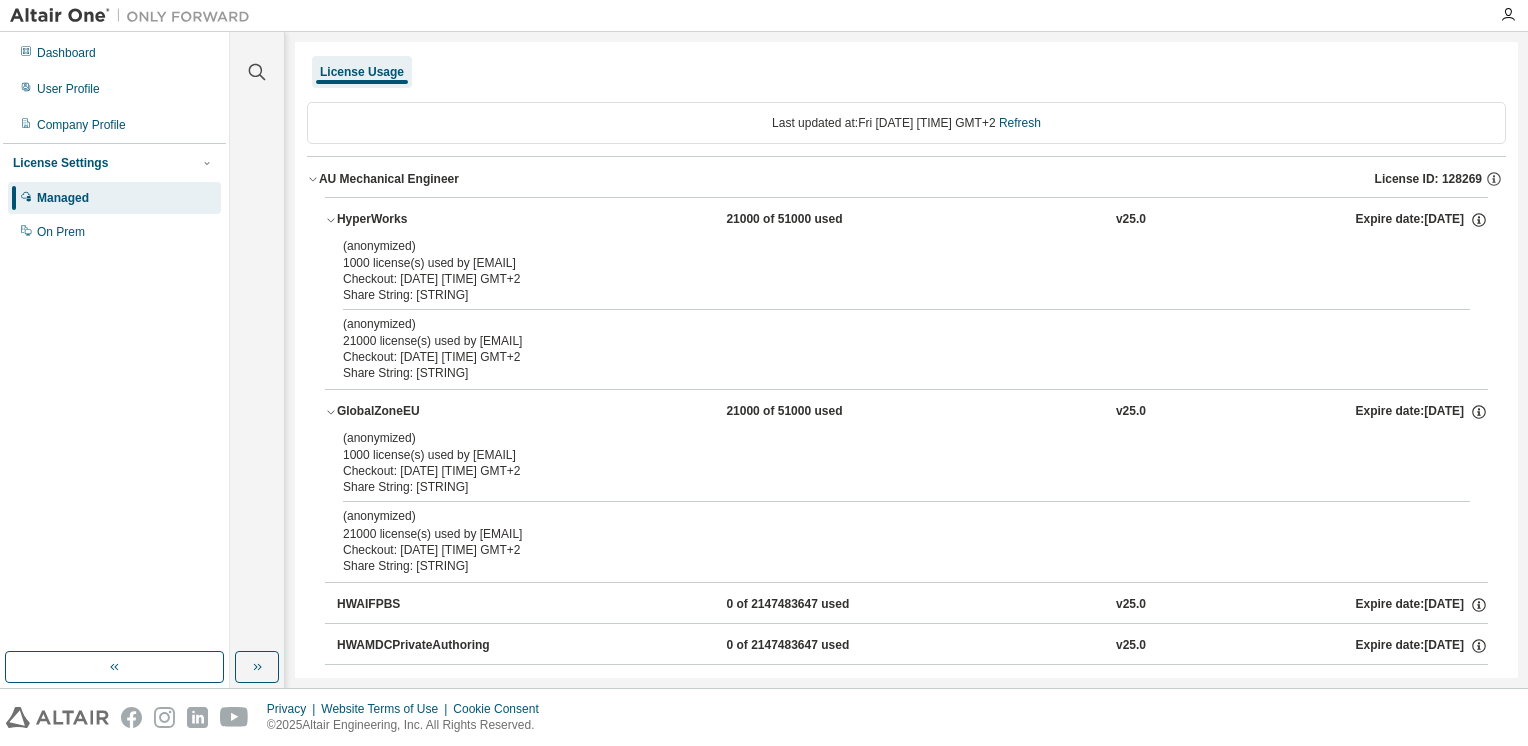 click on "GlobalZoneEU" at bounding box center (427, 412) 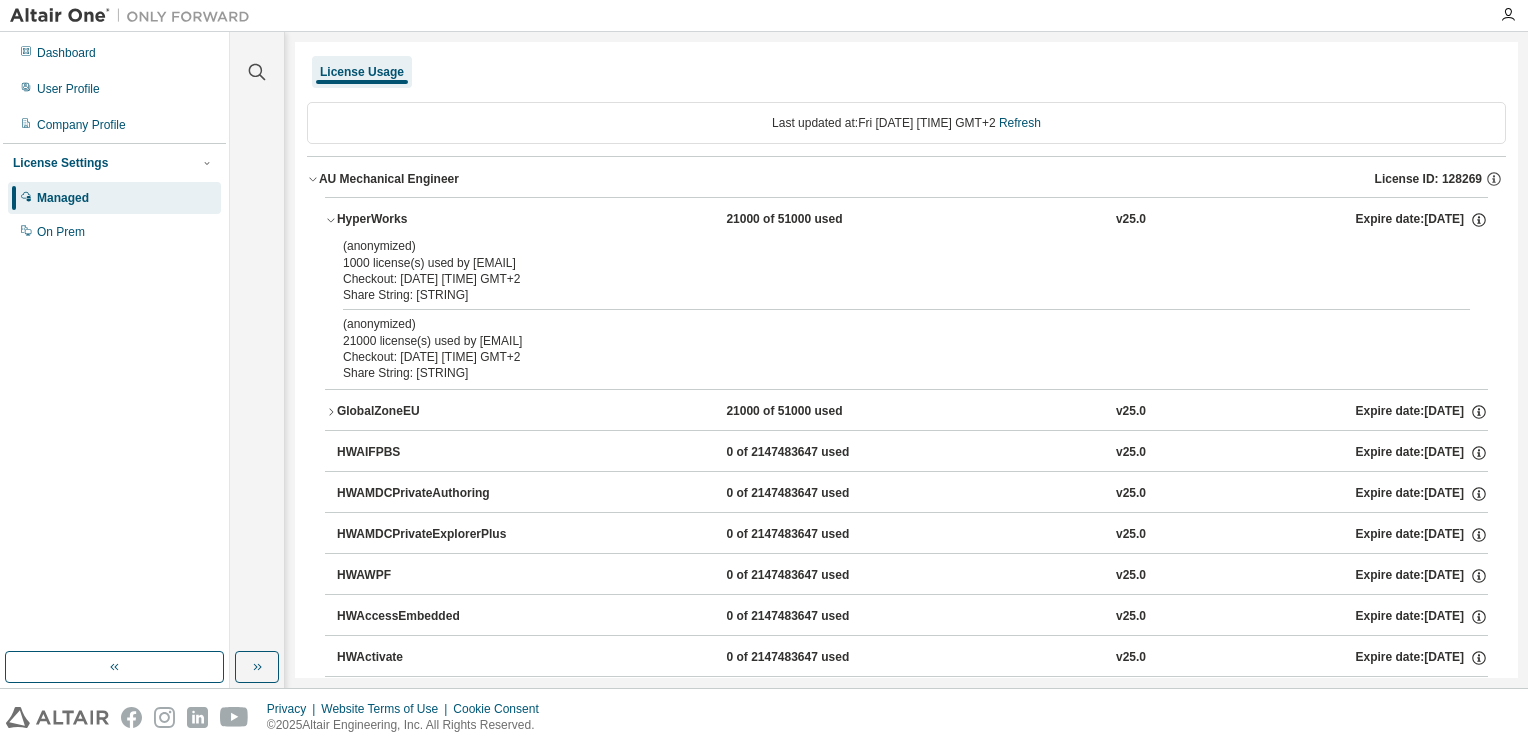 click on "GlobalZoneEU" at bounding box center [427, 412] 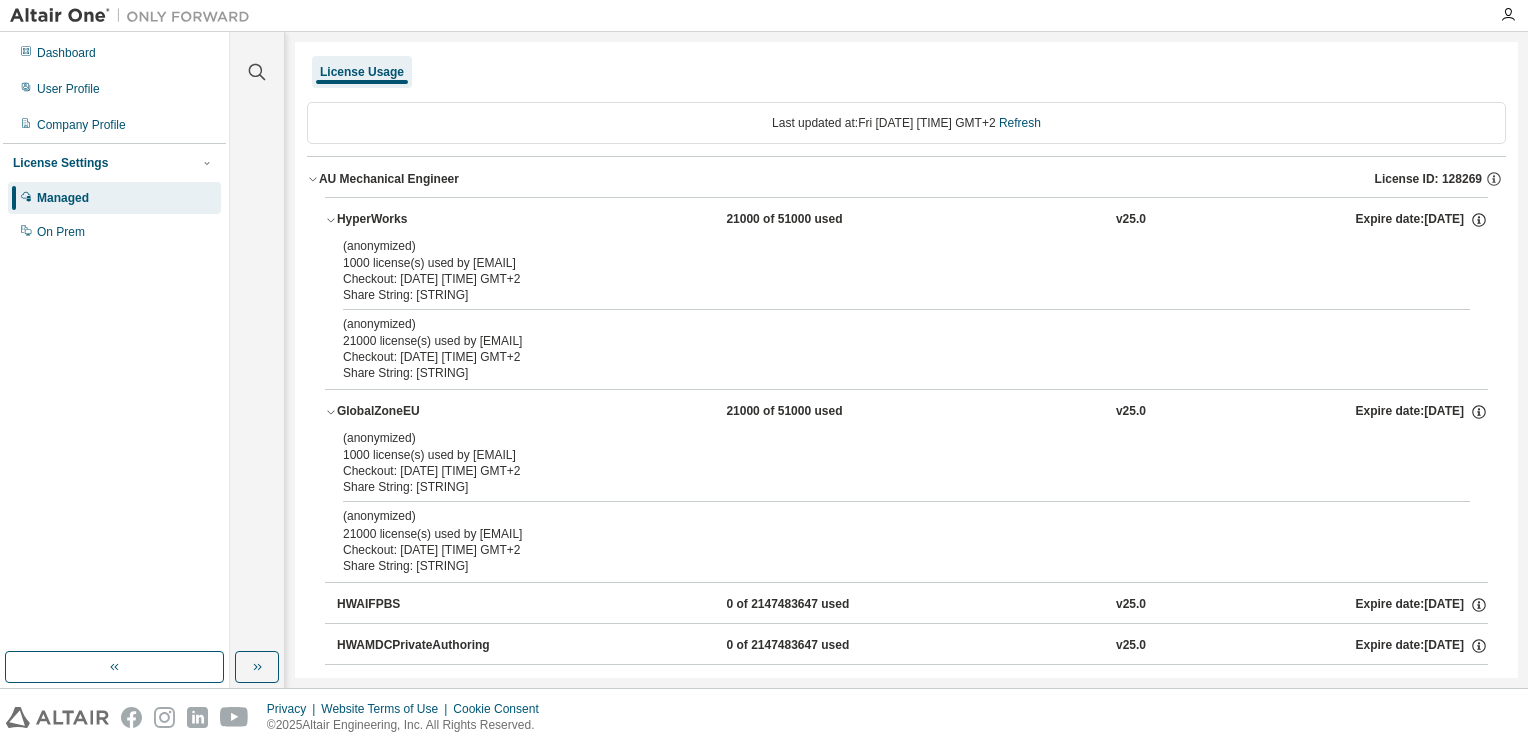 click on "Checkout: 2025-08-08 08:12 GMT+2" at bounding box center [882, 471] 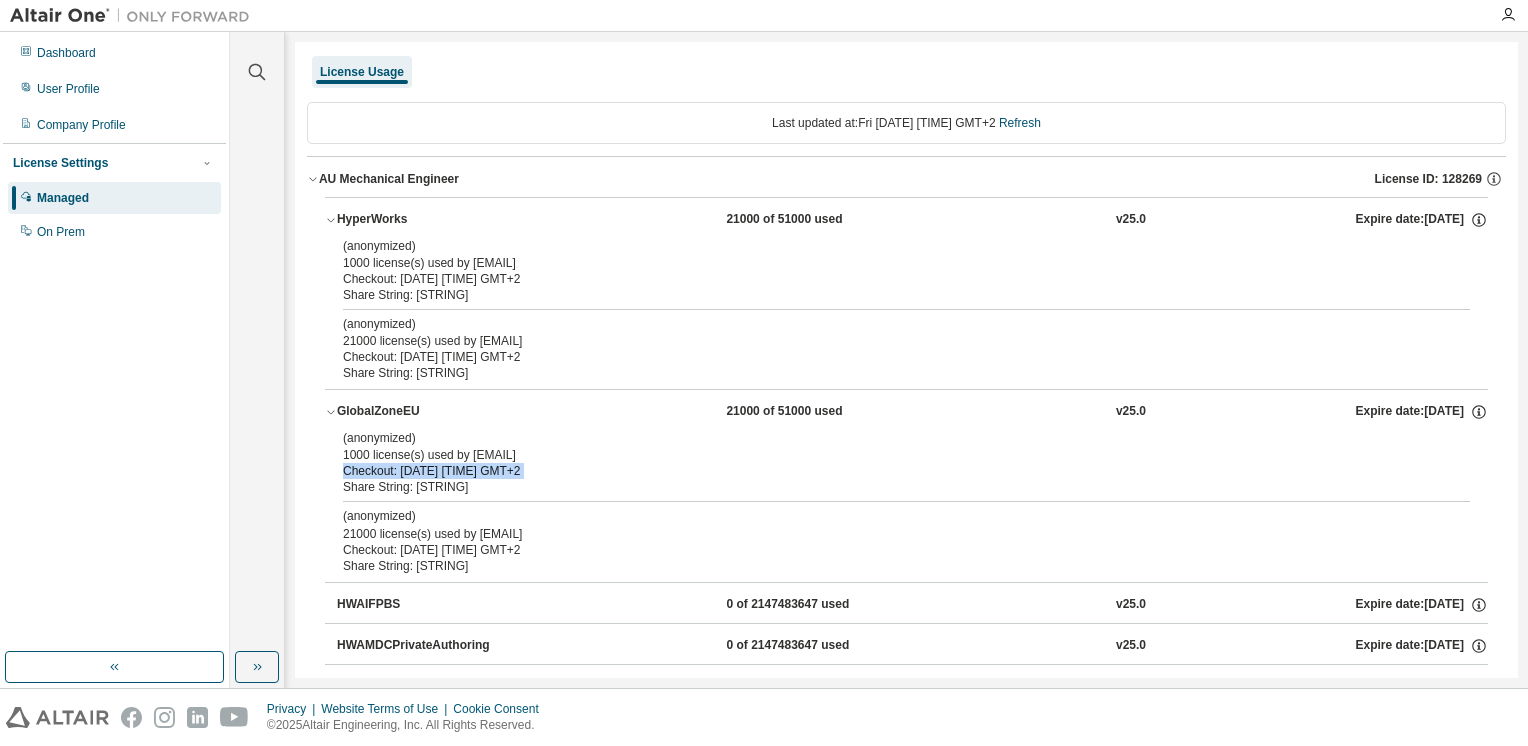 click on "Checkout: 2025-08-08 08:12 GMT+2" at bounding box center [882, 471] 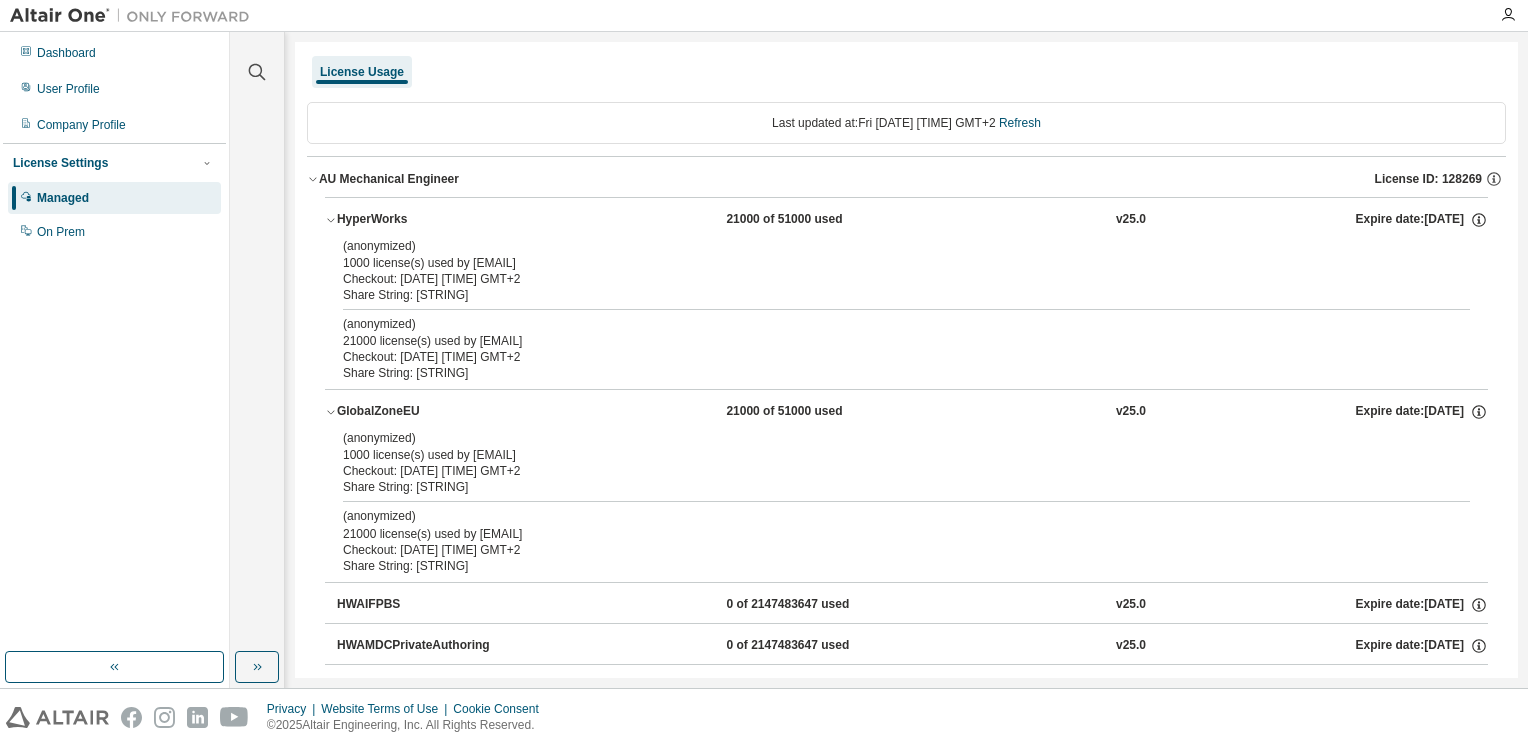 drag, startPoint x: 499, startPoint y: 463, endPoint x: 506, endPoint y: 455, distance: 10.630146 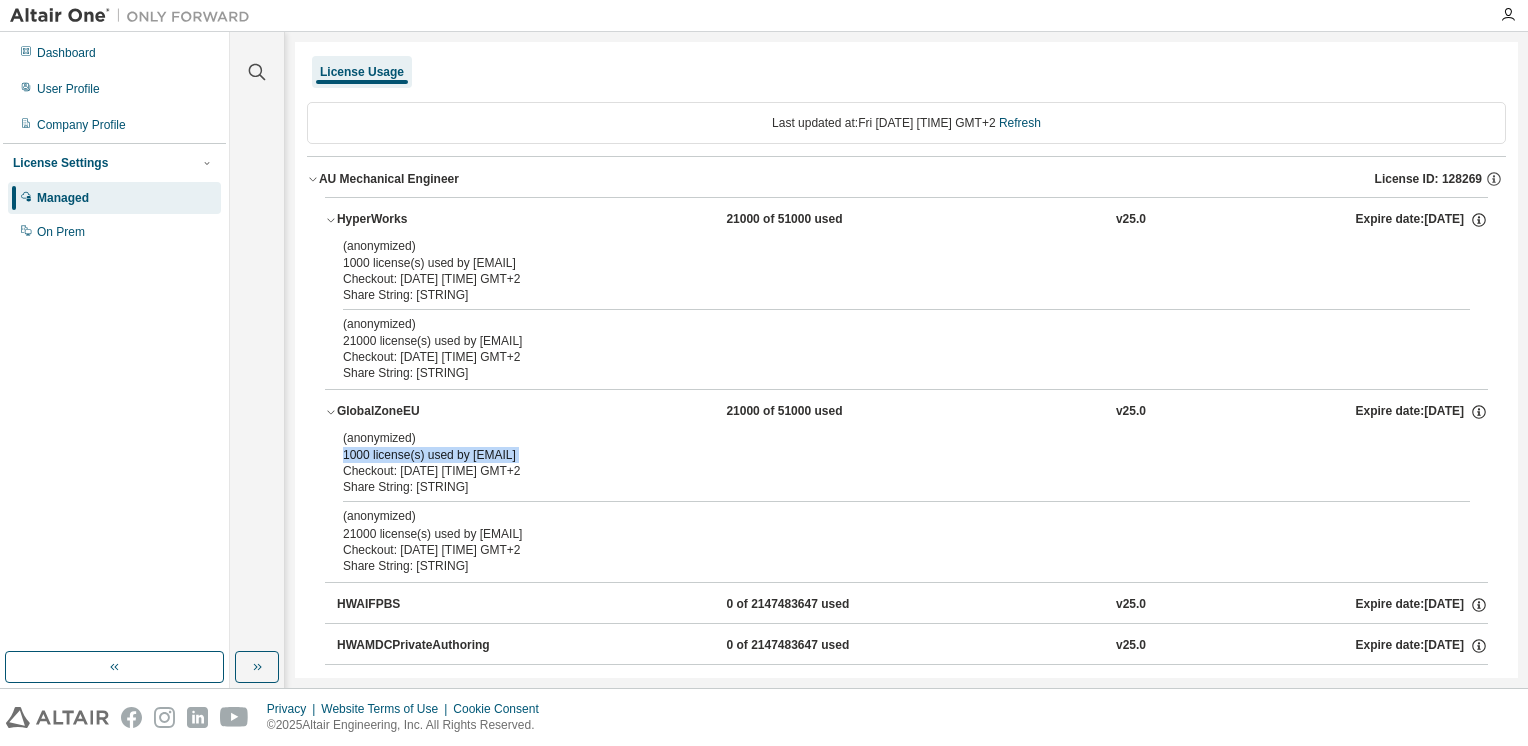 click on "(anonymized) 1000 license(s) used by zpoabJ5Ee7948MwdurTE1POkdjETFsikAAbDcA==@C5PUeguoMiVc9nBJ7CQAqEZ56U2V6udQRvqldg==" at bounding box center [882, 446] 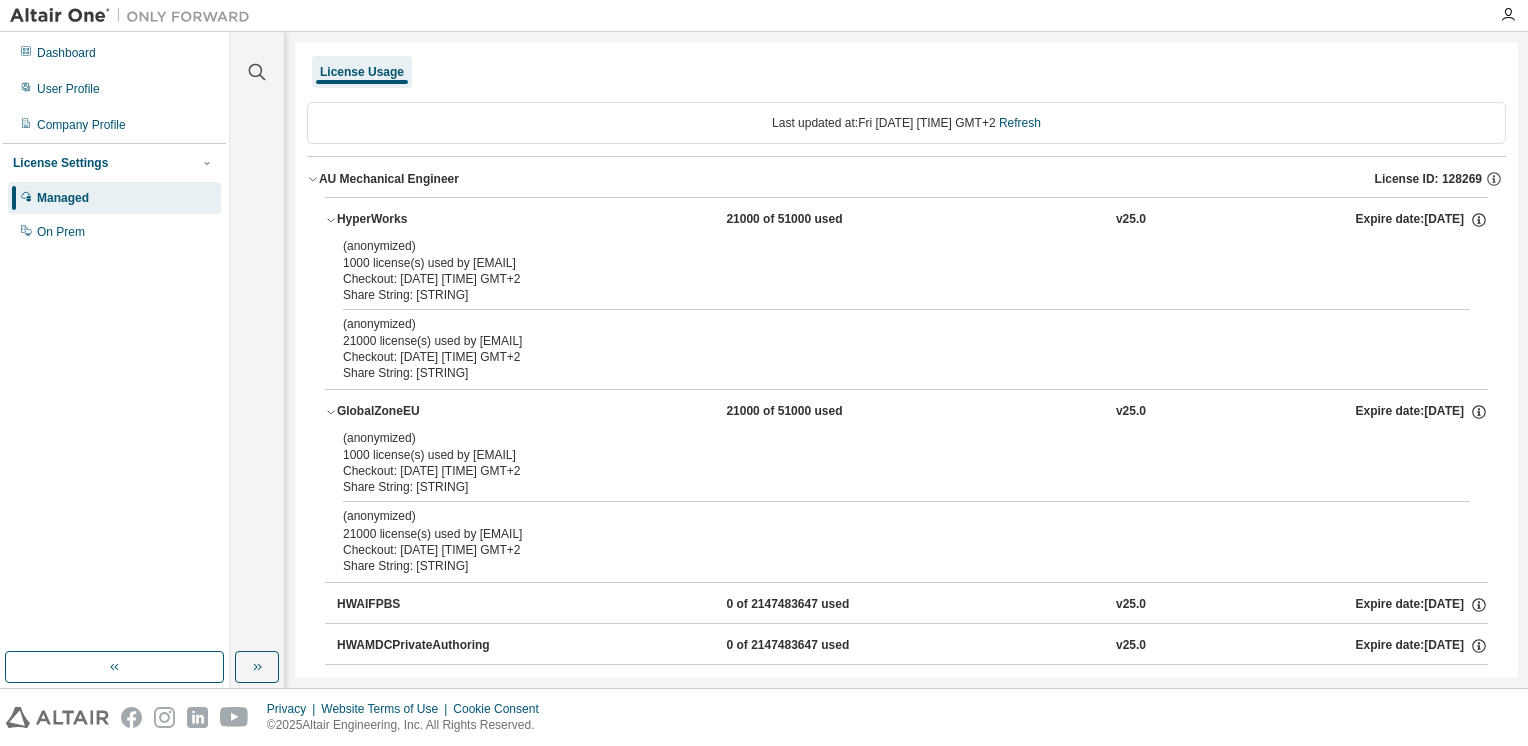 drag, startPoint x: 506, startPoint y: 455, endPoint x: 487, endPoint y: 466, distance: 21.954498 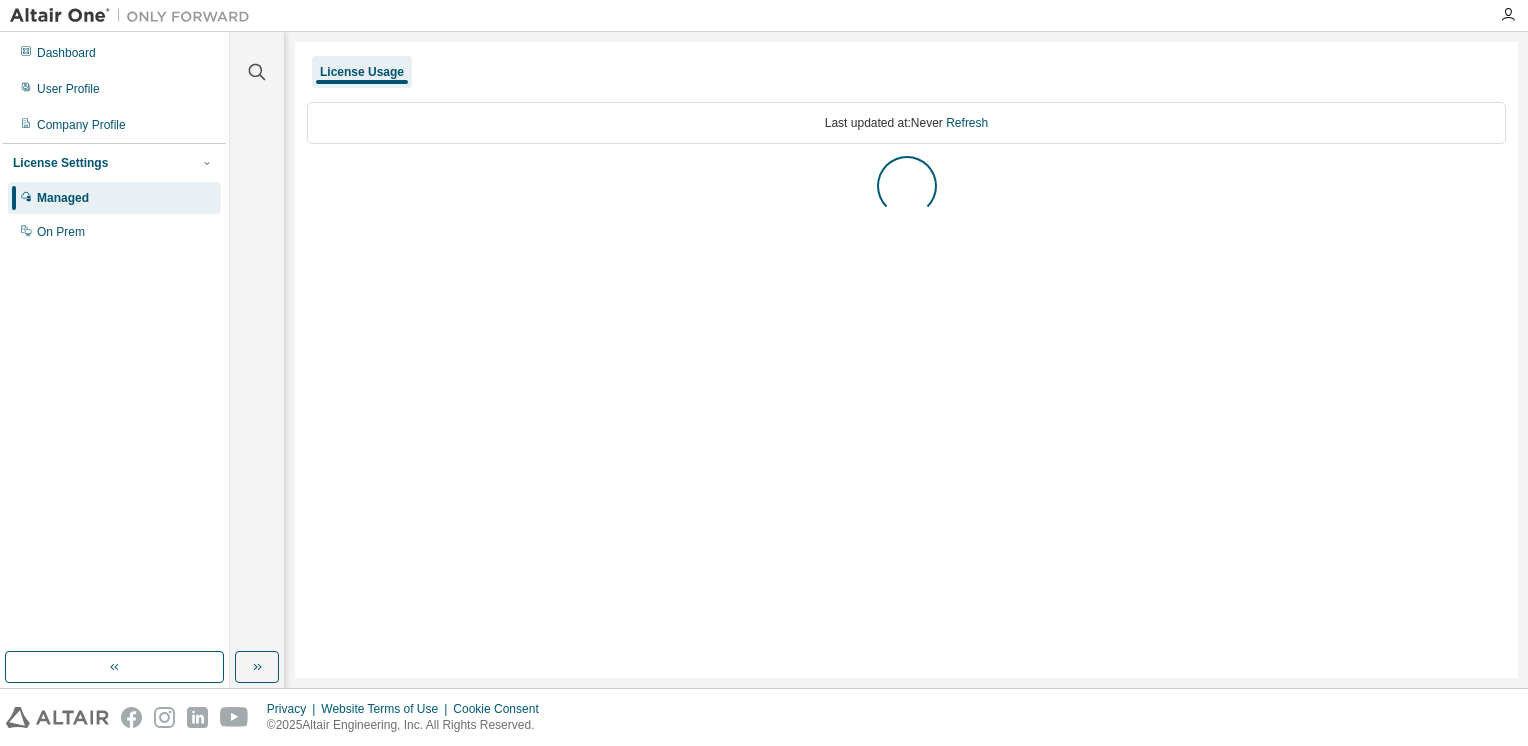 scroll, scrollTop: 0, scrollLeft: 0, axis: both 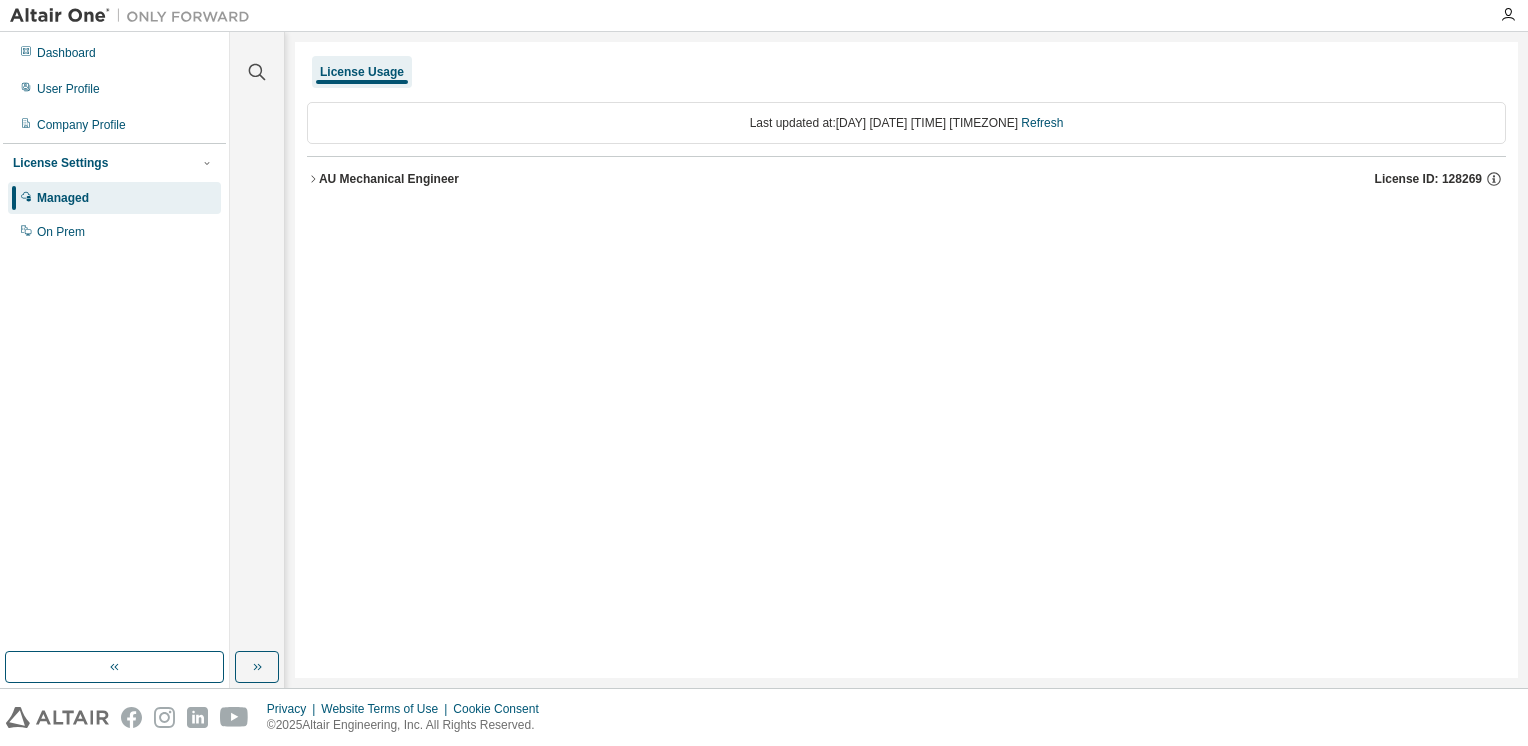 click on "AU Mechanical Engineer" at bounding box center (389, 179) 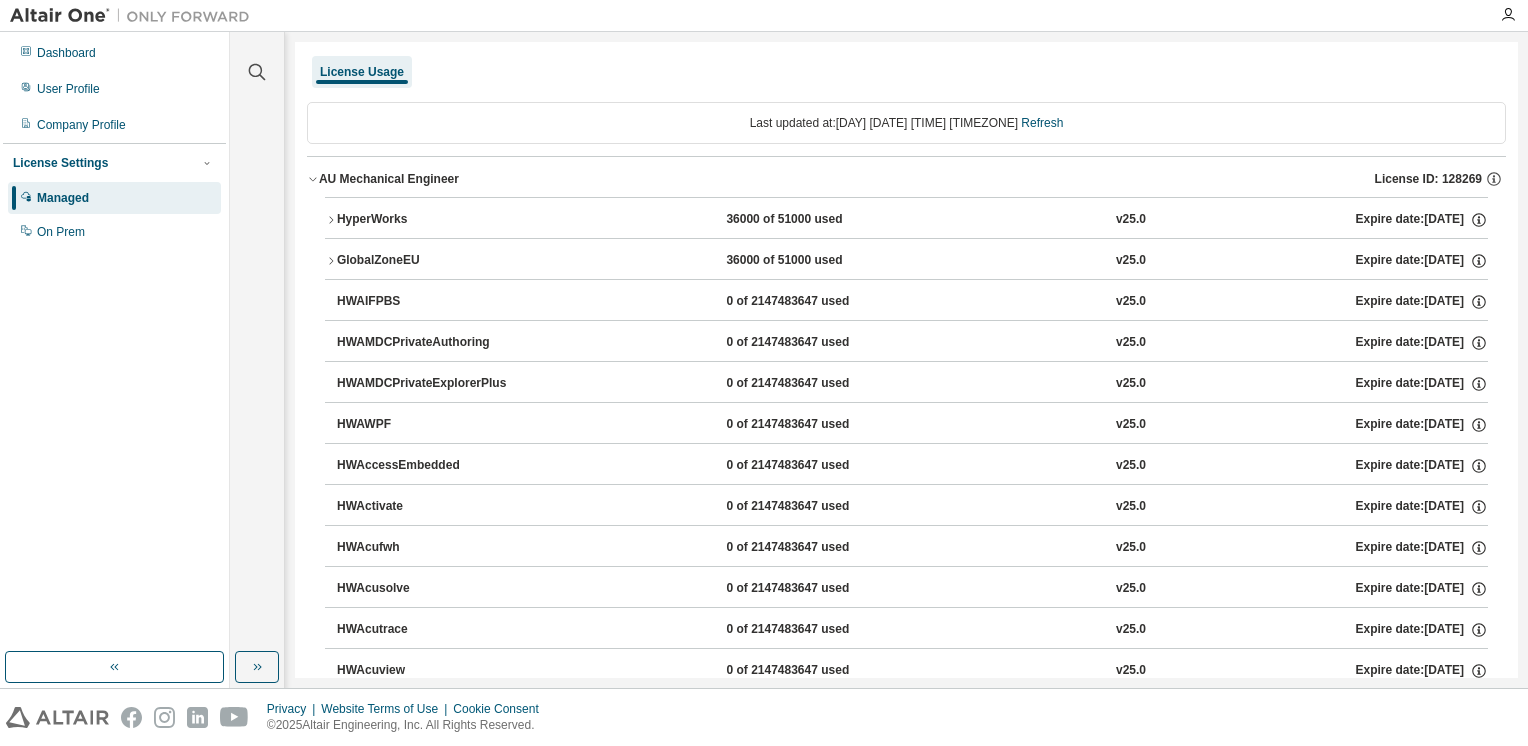 click on "HyperWorks" at bounding box center [427, 220] 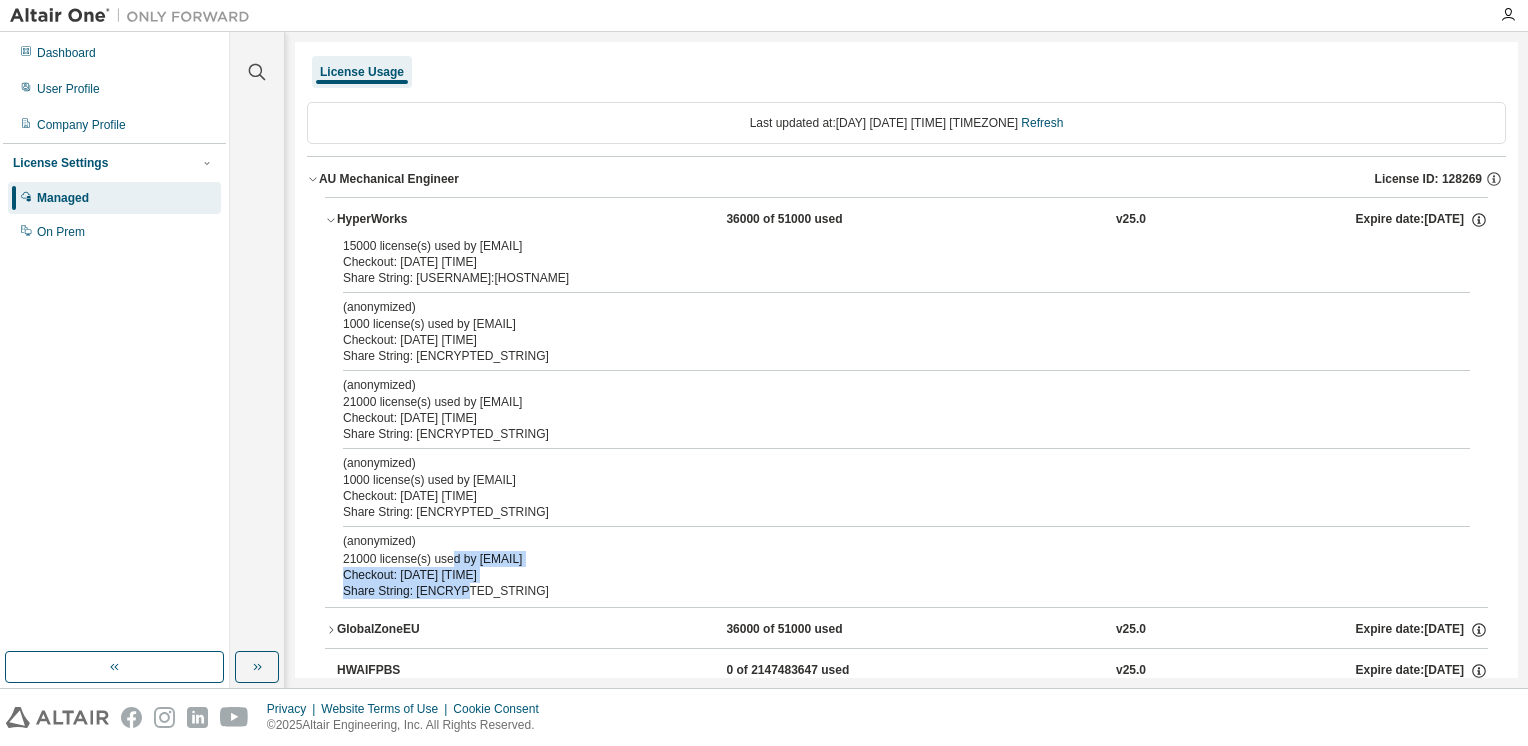 drag, startPoint x: 447, startPoint y: 557, endPoint x: 460, endPoint y: 588, distance: 33.61547 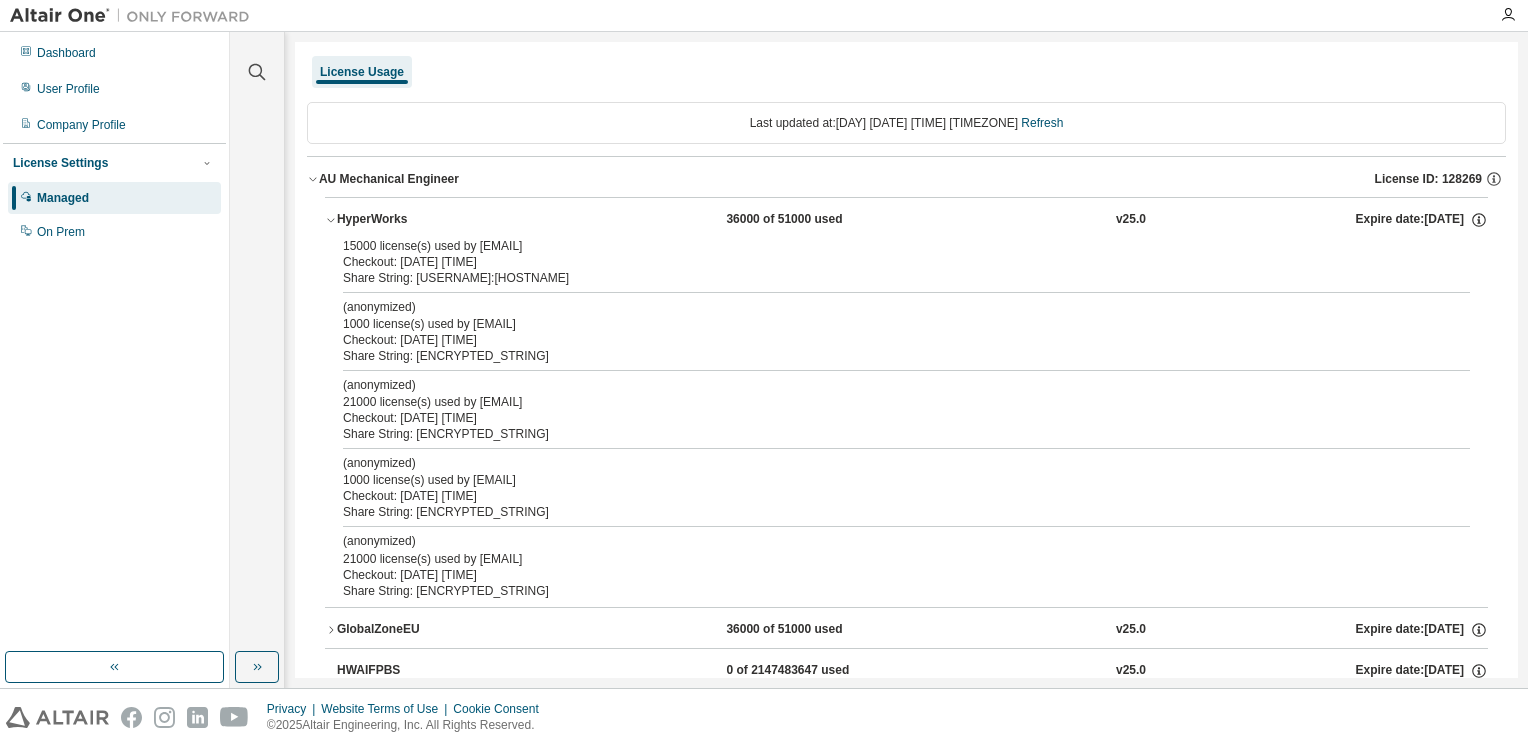 click on "Checkout: [DATE] [TIME]" at bounding box center (882, 262) 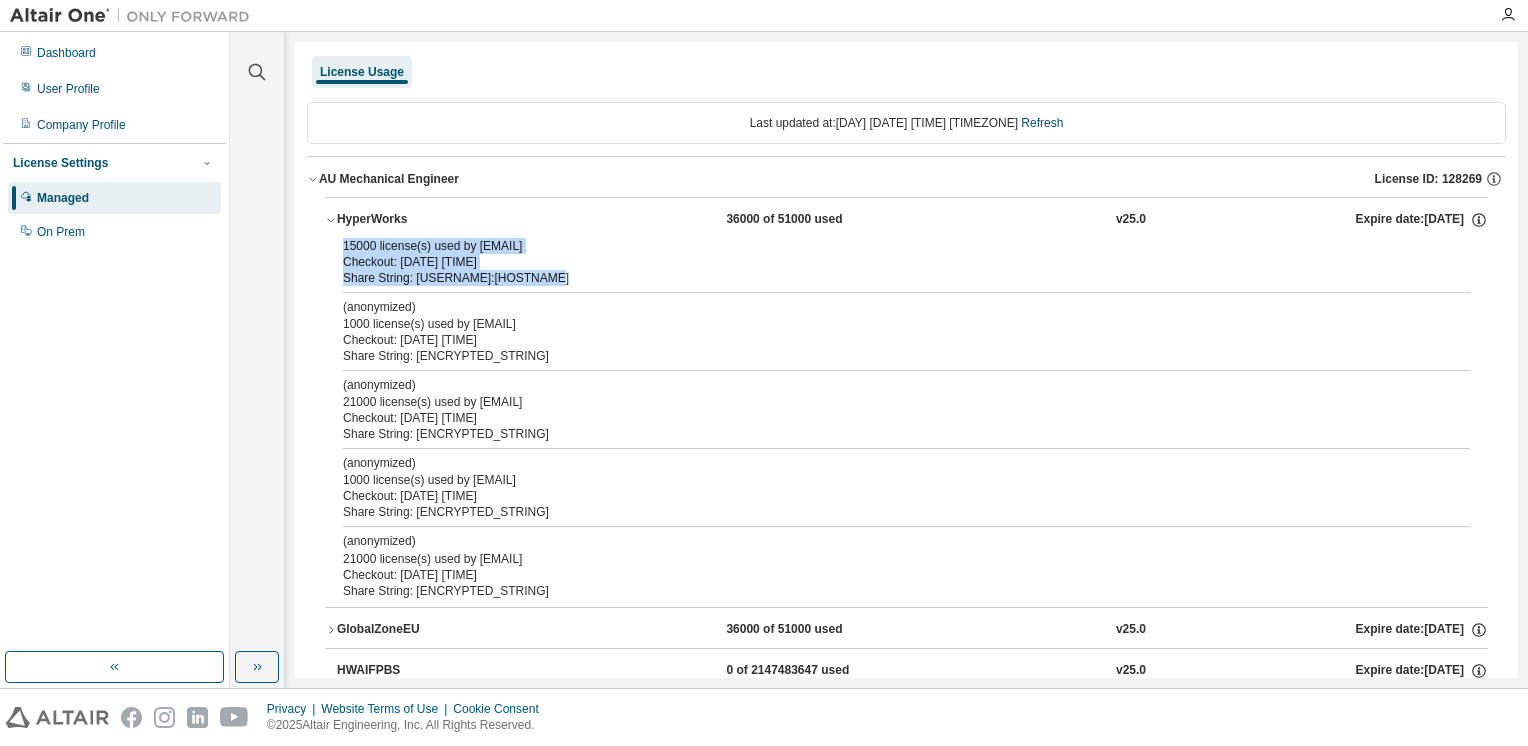 drag, startPoint x: 548, startPoint y: 274, endPoint x: 338, endPoint y: 246, distance: 211.85844 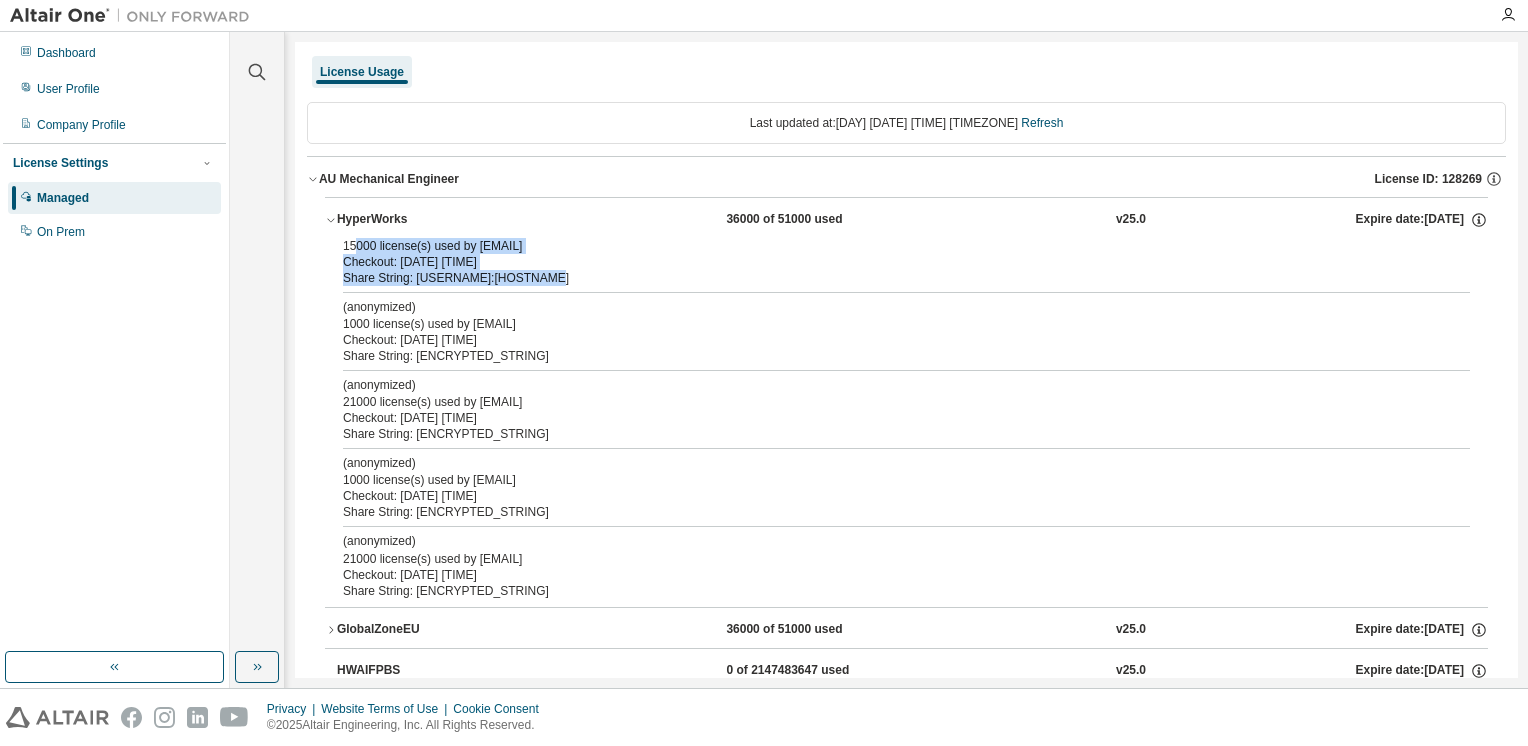 drag, startPoint x: 552, startPoint y: 278, endPoint x: 352, endPoint y: 243, distance: 203.0394 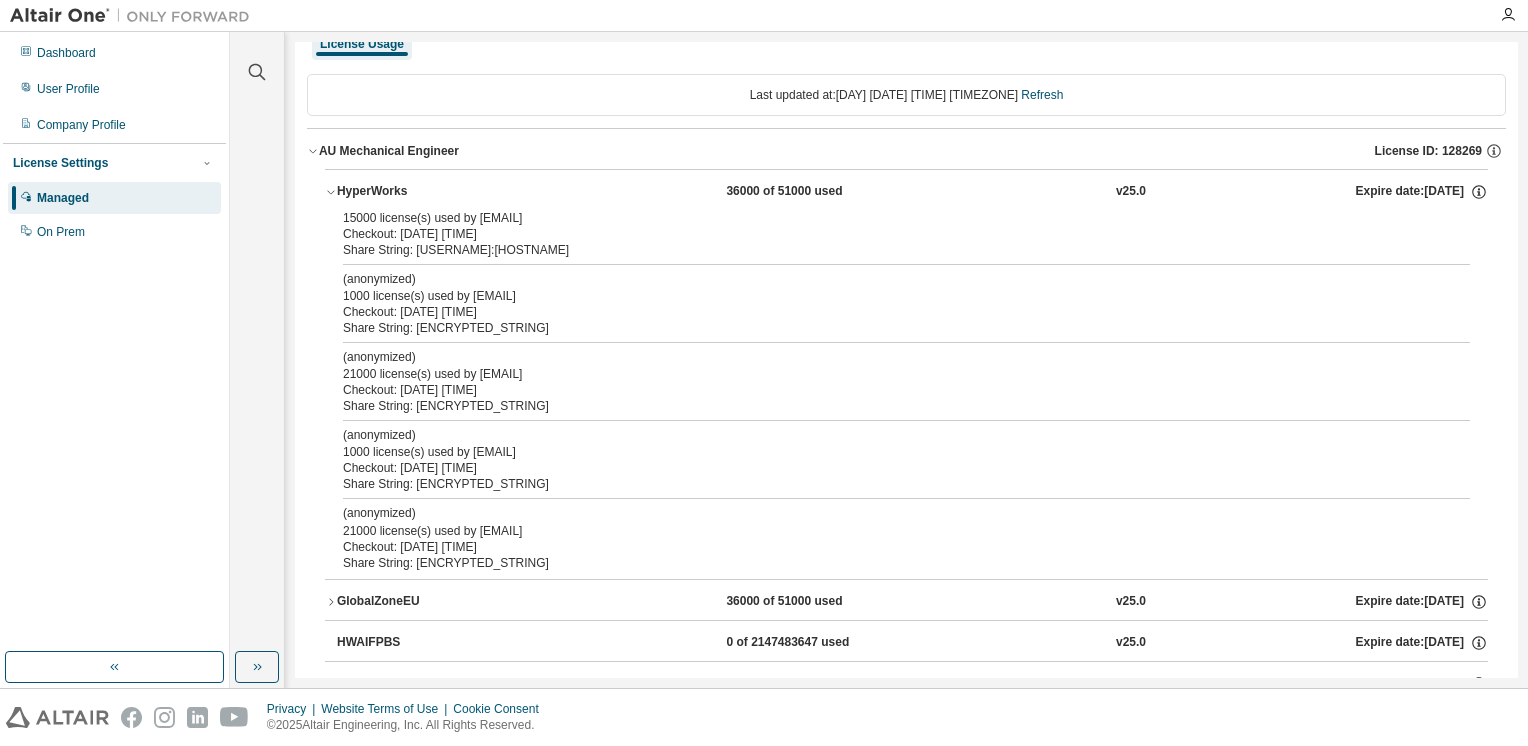 scroll, scrollTop: 0, scrollLeft: 0, axis: both 